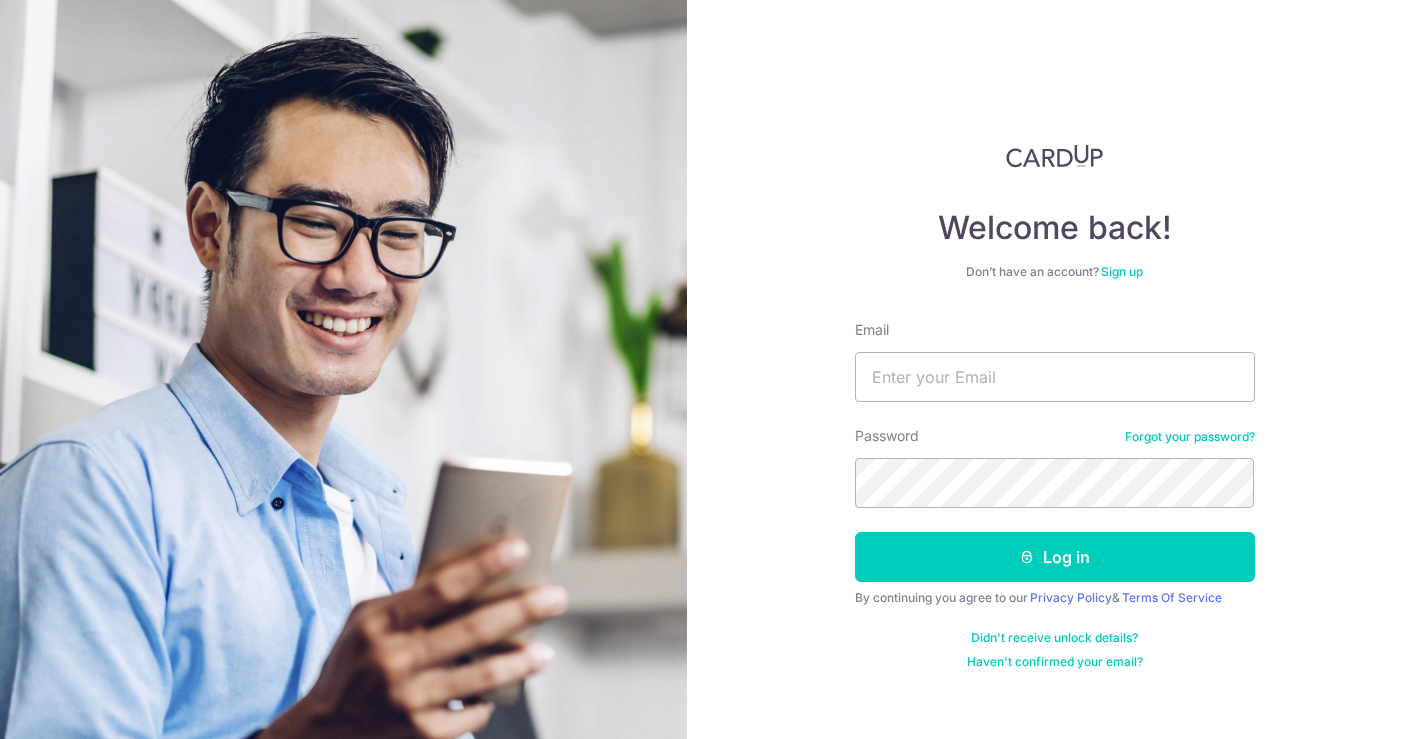 scroll, scrollTop: 0, scrollLeft: 0, axis: both 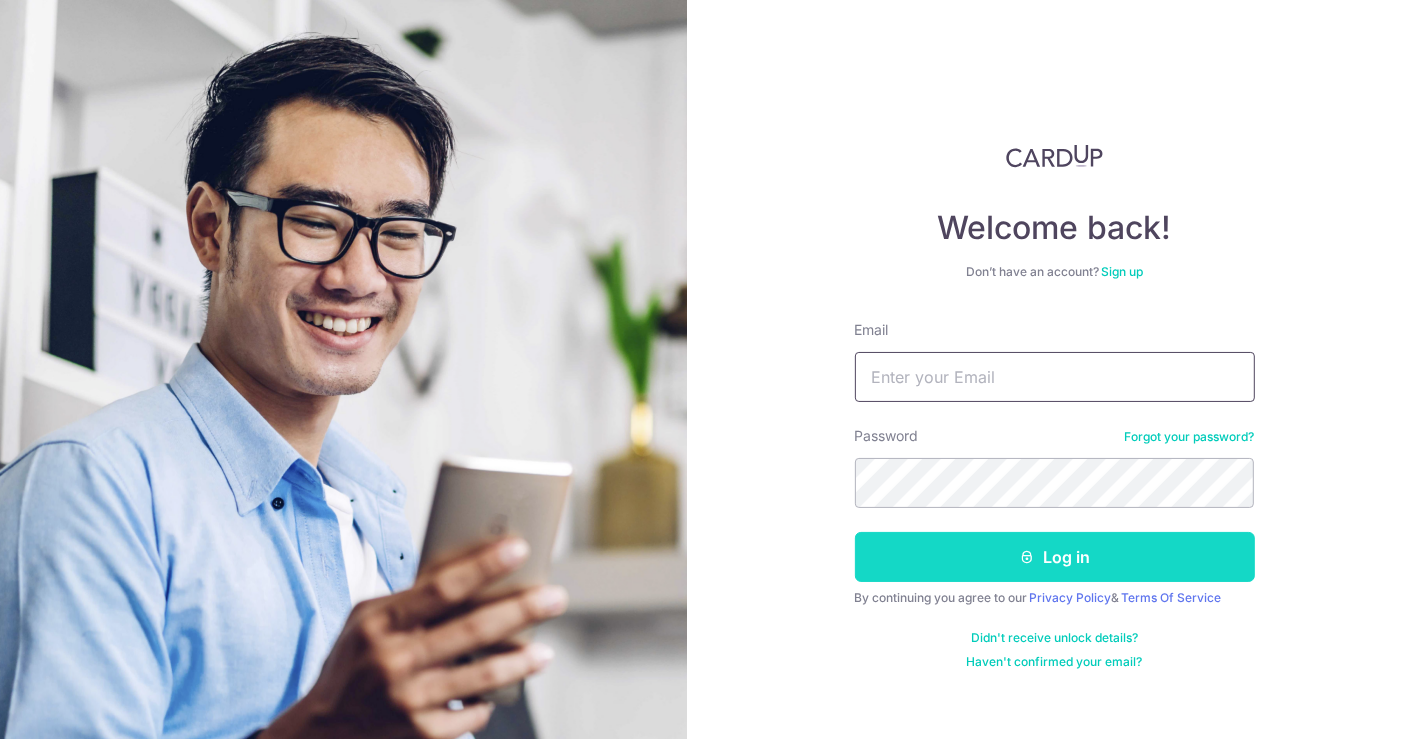 type on "[EMAIL]" 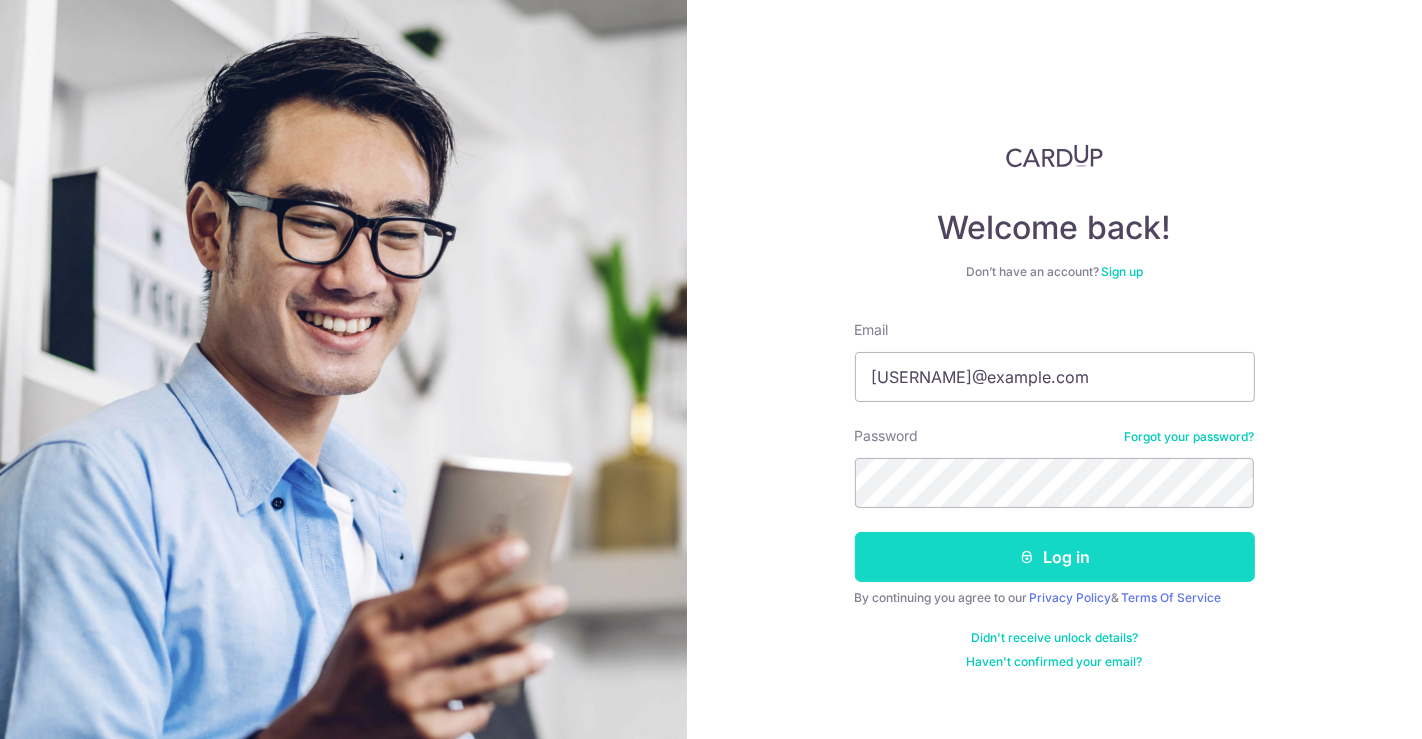 click on "Log in" at bounding box center [1055, 557] 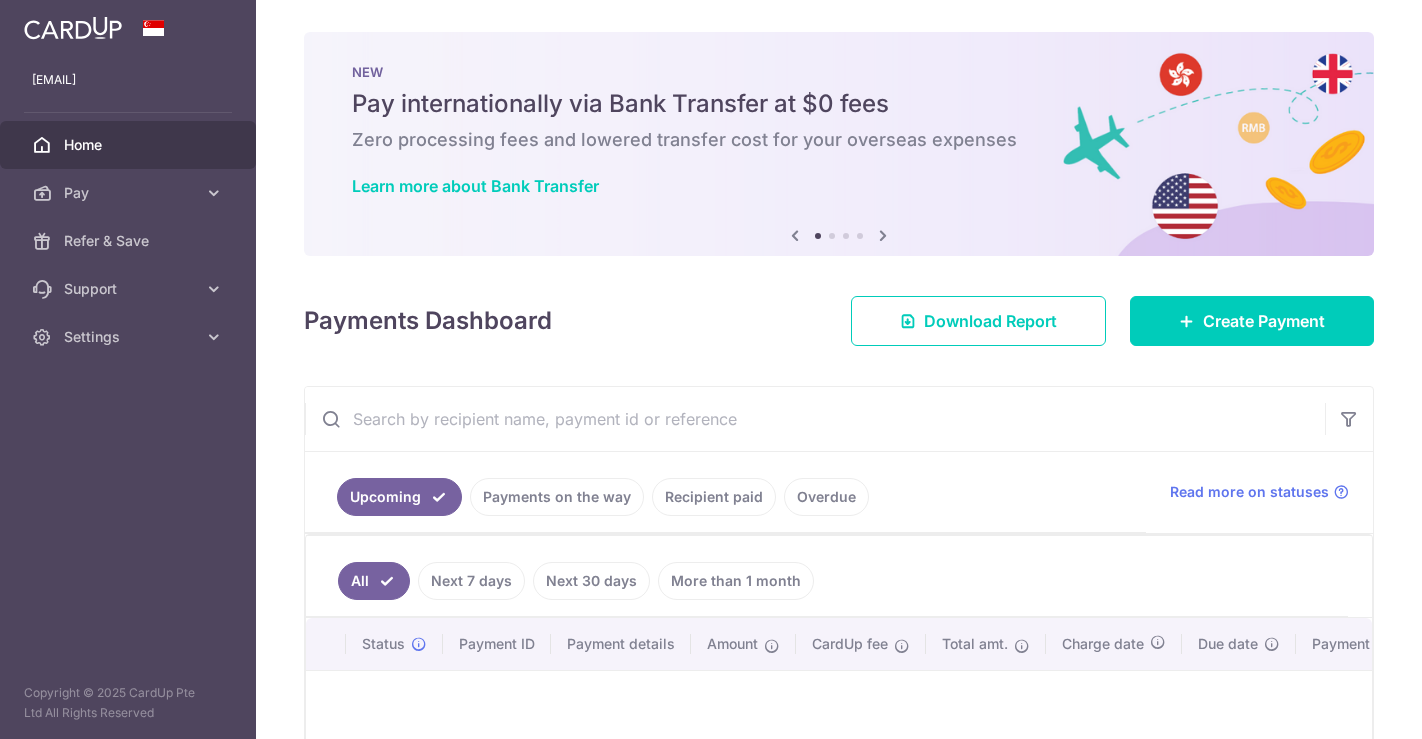 scroll, scrollTop: 0, scrollLeft: 0, axis: both 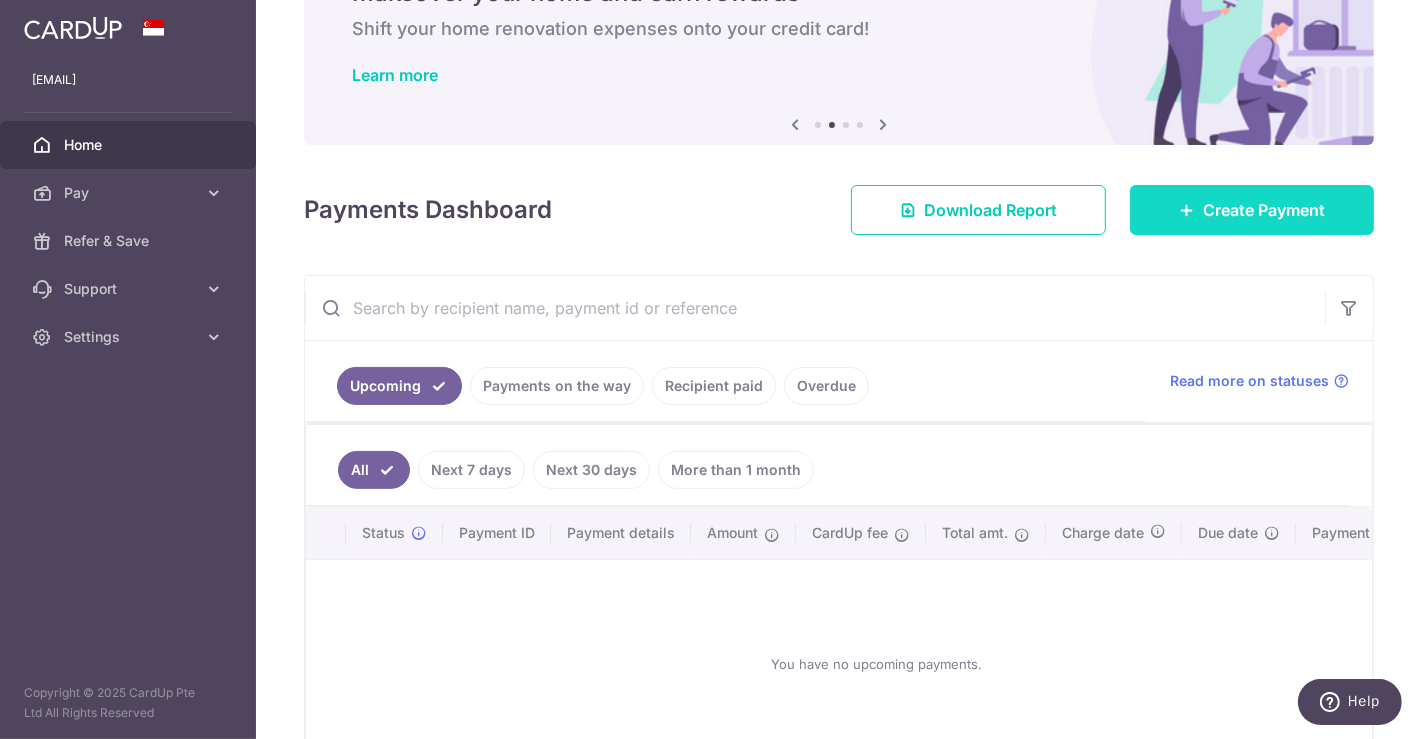 click at bounding box center (1187, 210) 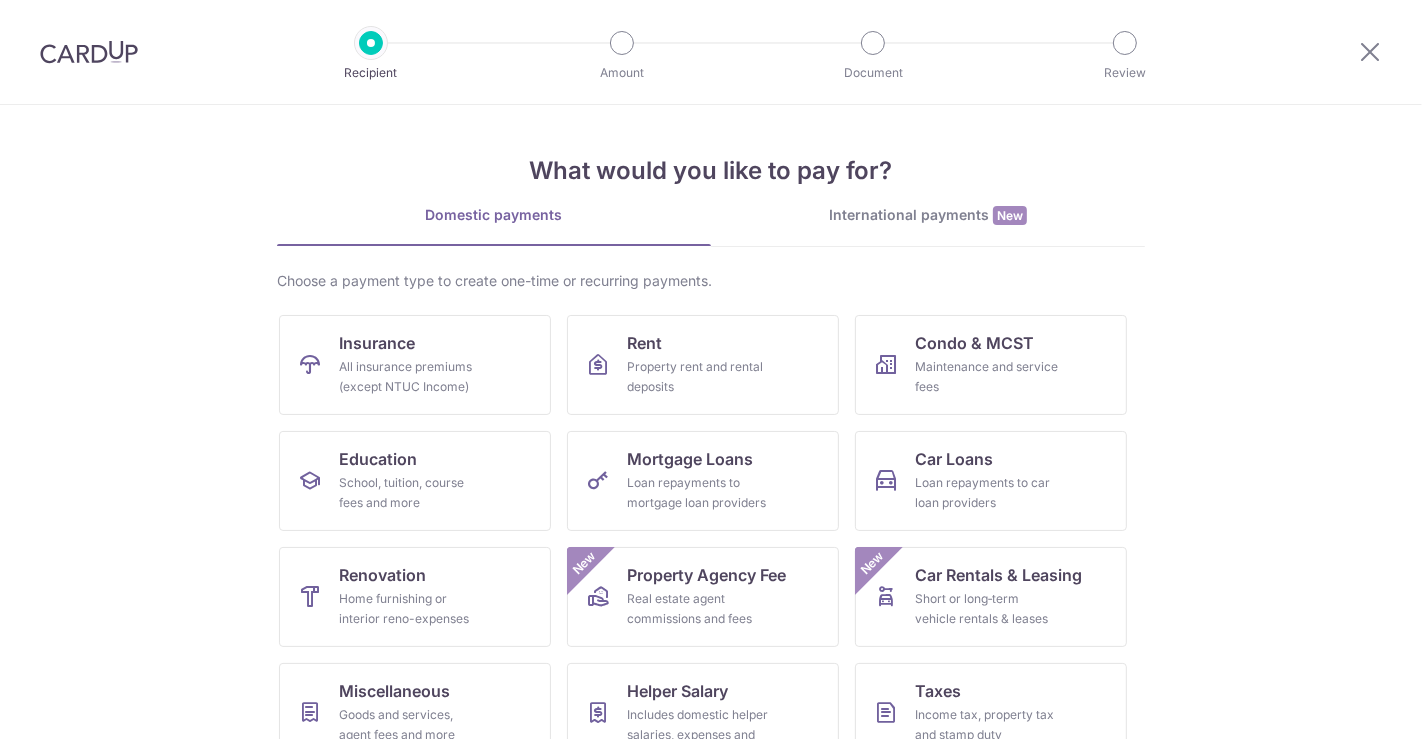 scroll, scrollTop: 0, scrollLeft: 0, axis: both 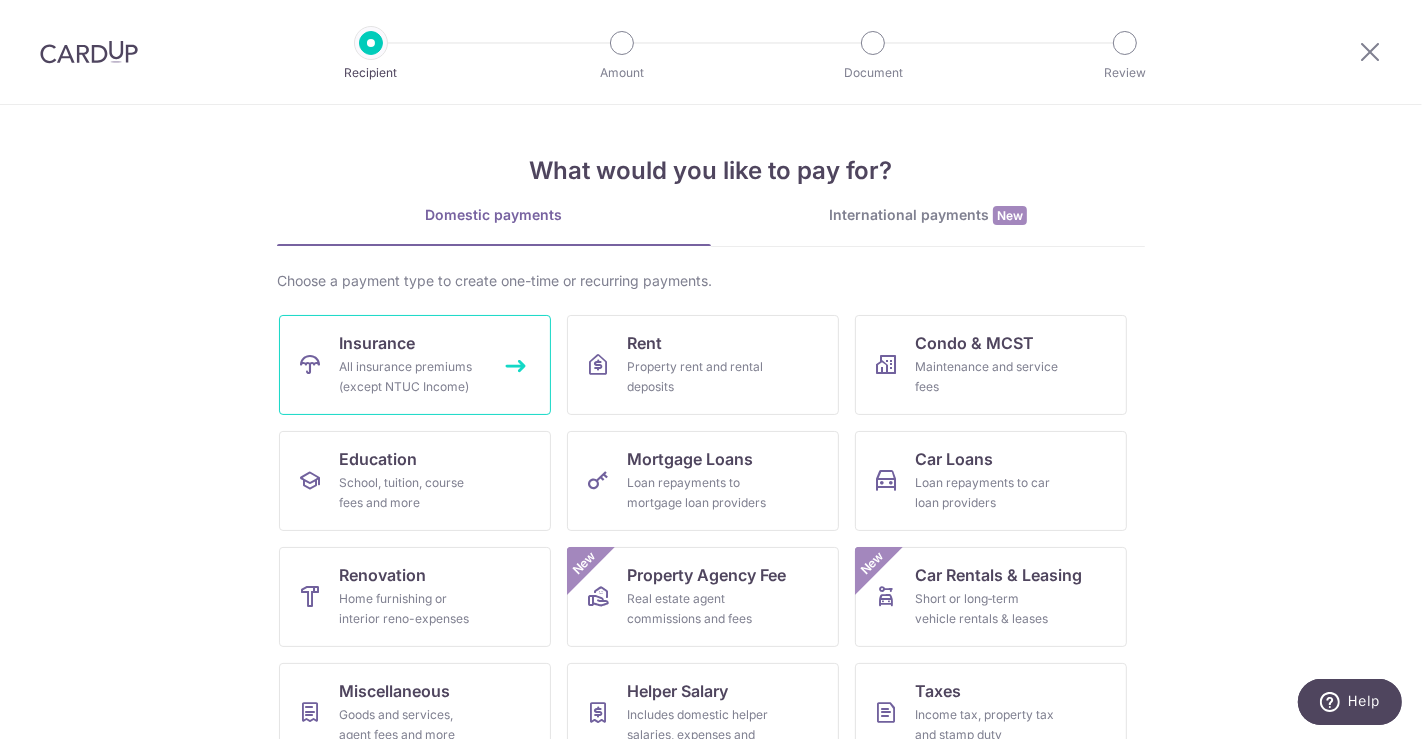 click on "All insurance premiums (except NTUC Income)" at bounding box center [411, 377] 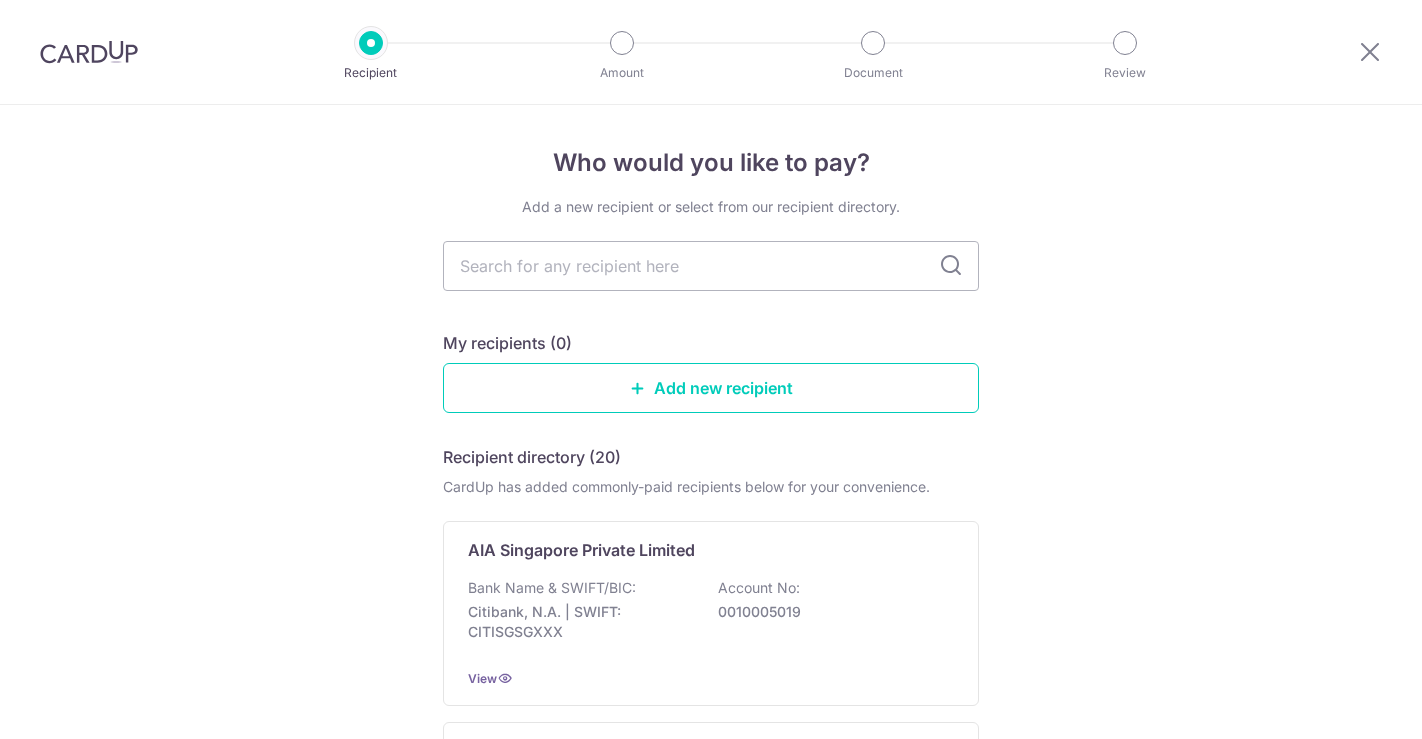 scroll, scrollTop: 0, scrollLeft: 0, axis: both 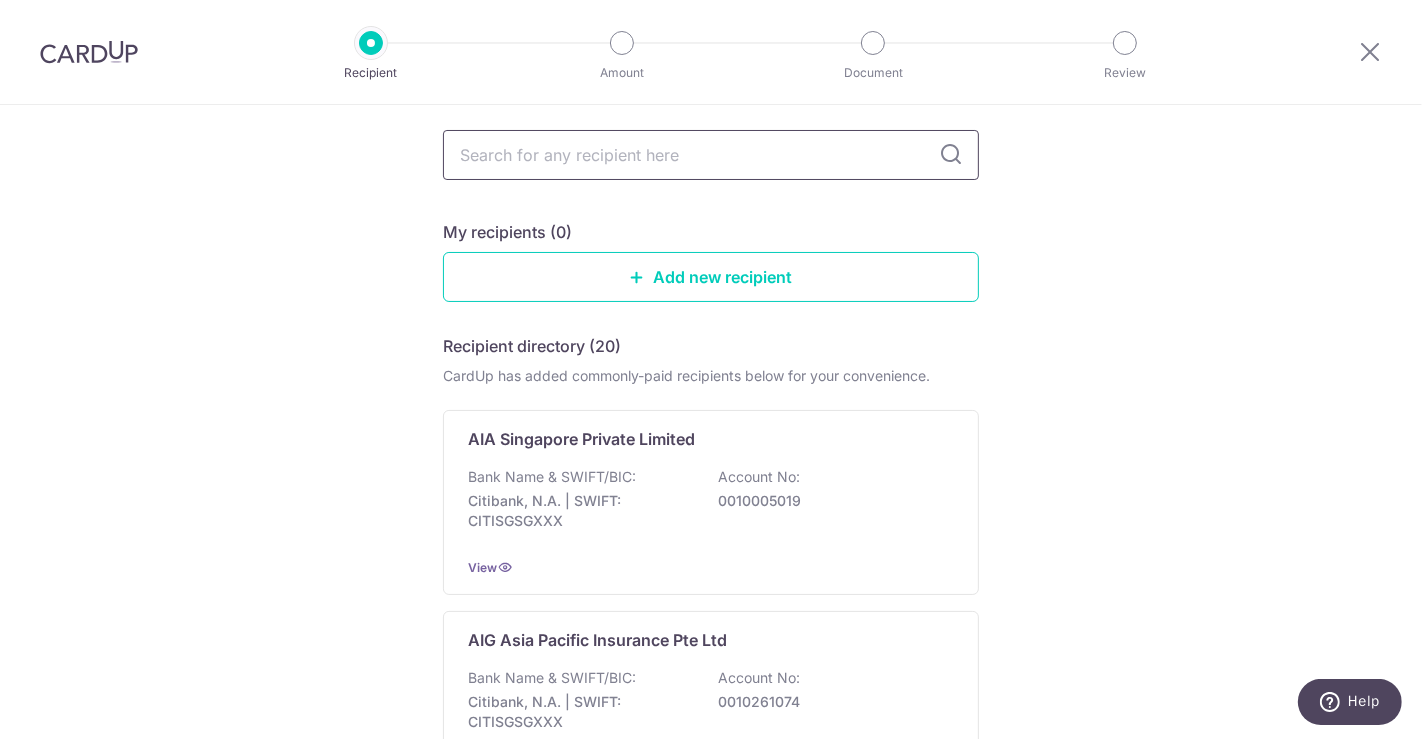 click at bounding box center [711, 155] 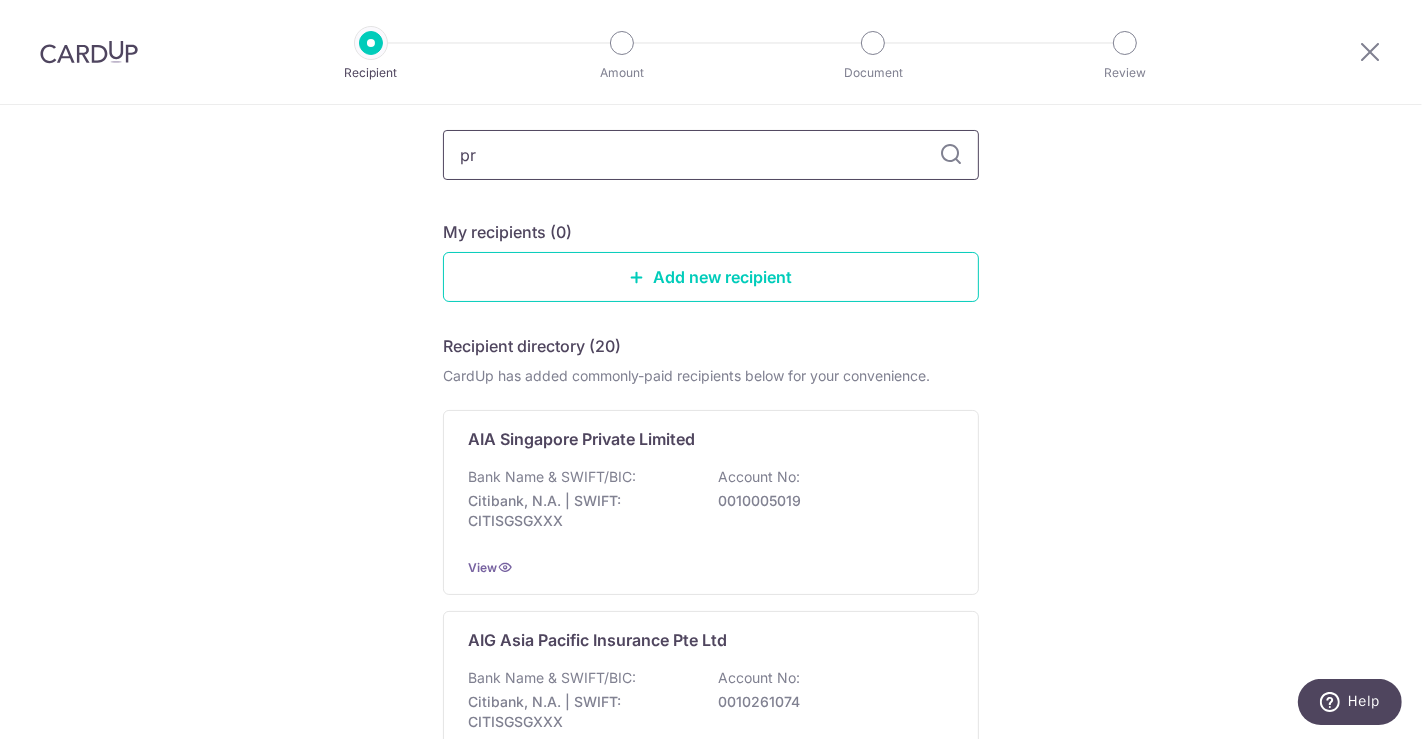 type on "pru" 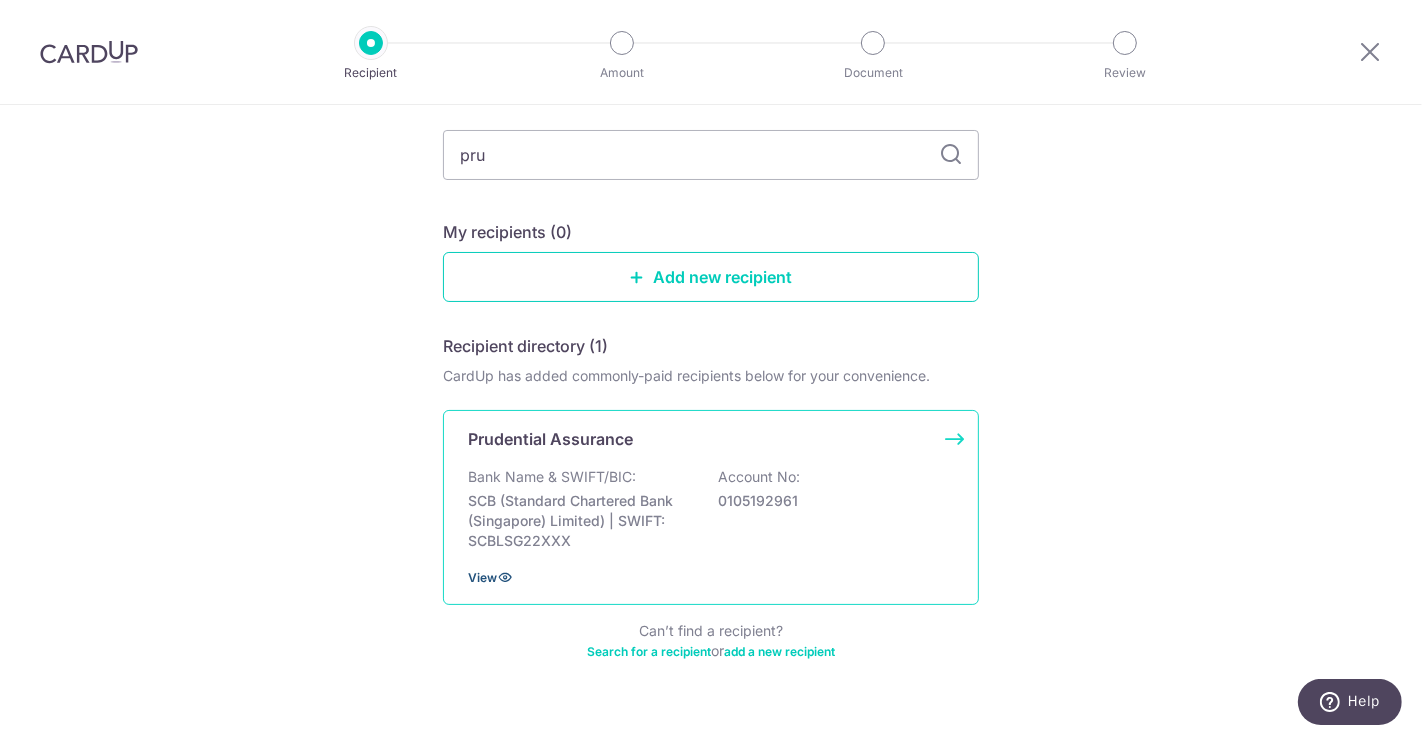 click on "View" at bounding box center [482, 577] 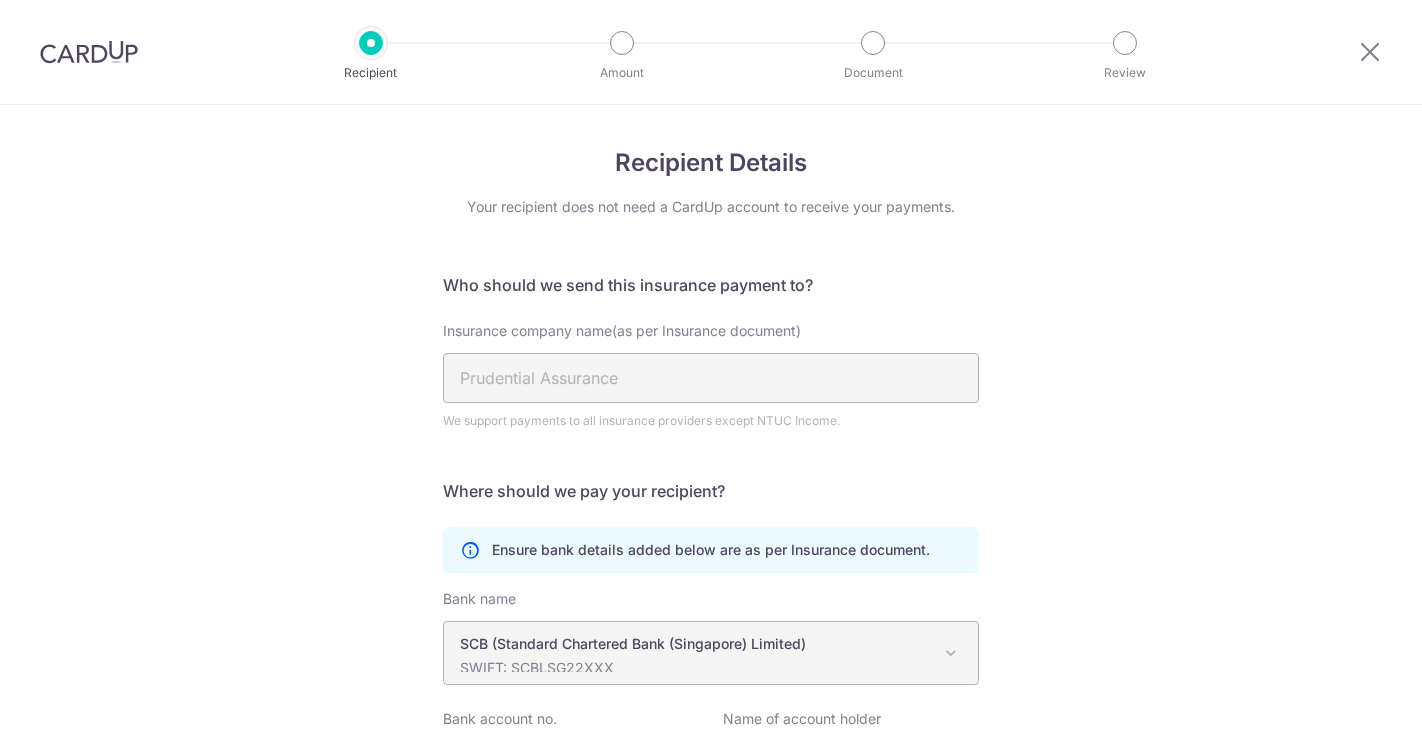 scroll, scrollTop: 0, scrollLeft: 0, axis: both 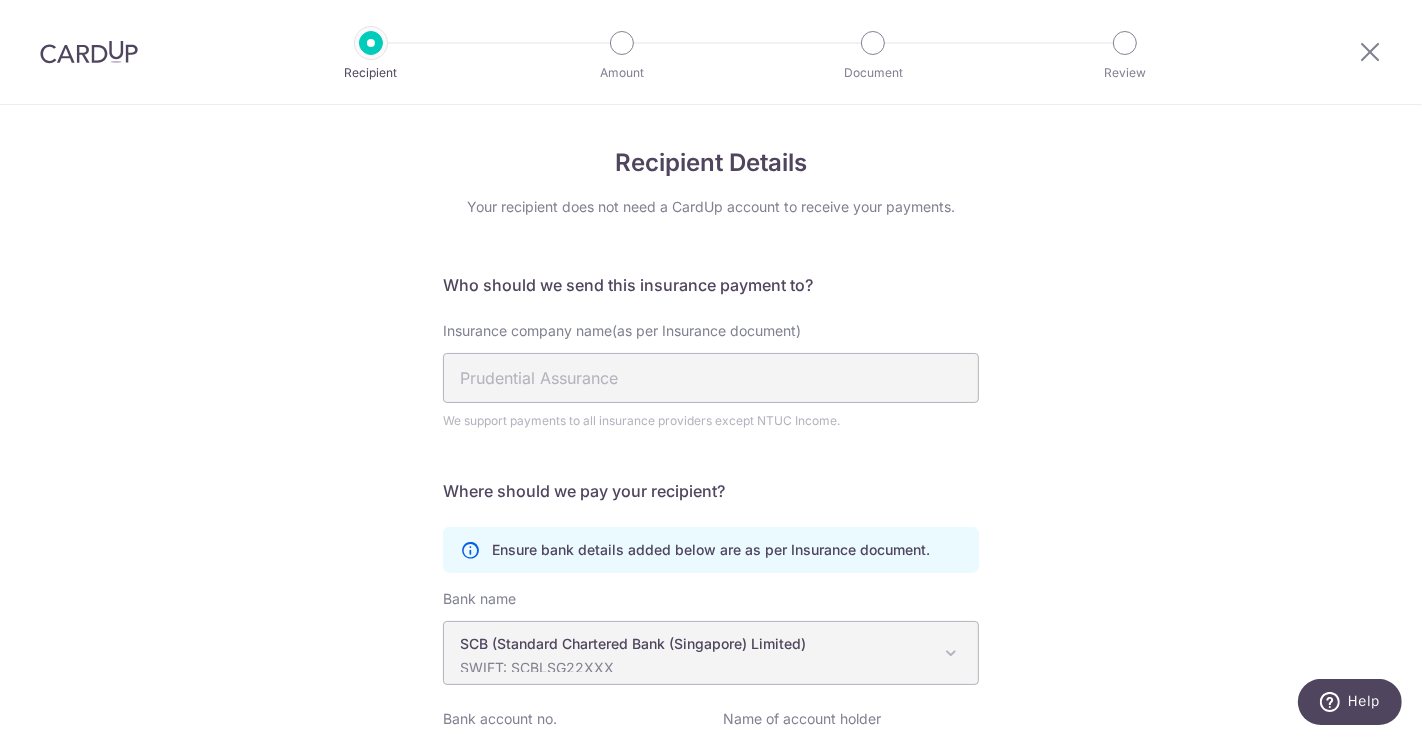 click at bounding box center [622, 43] 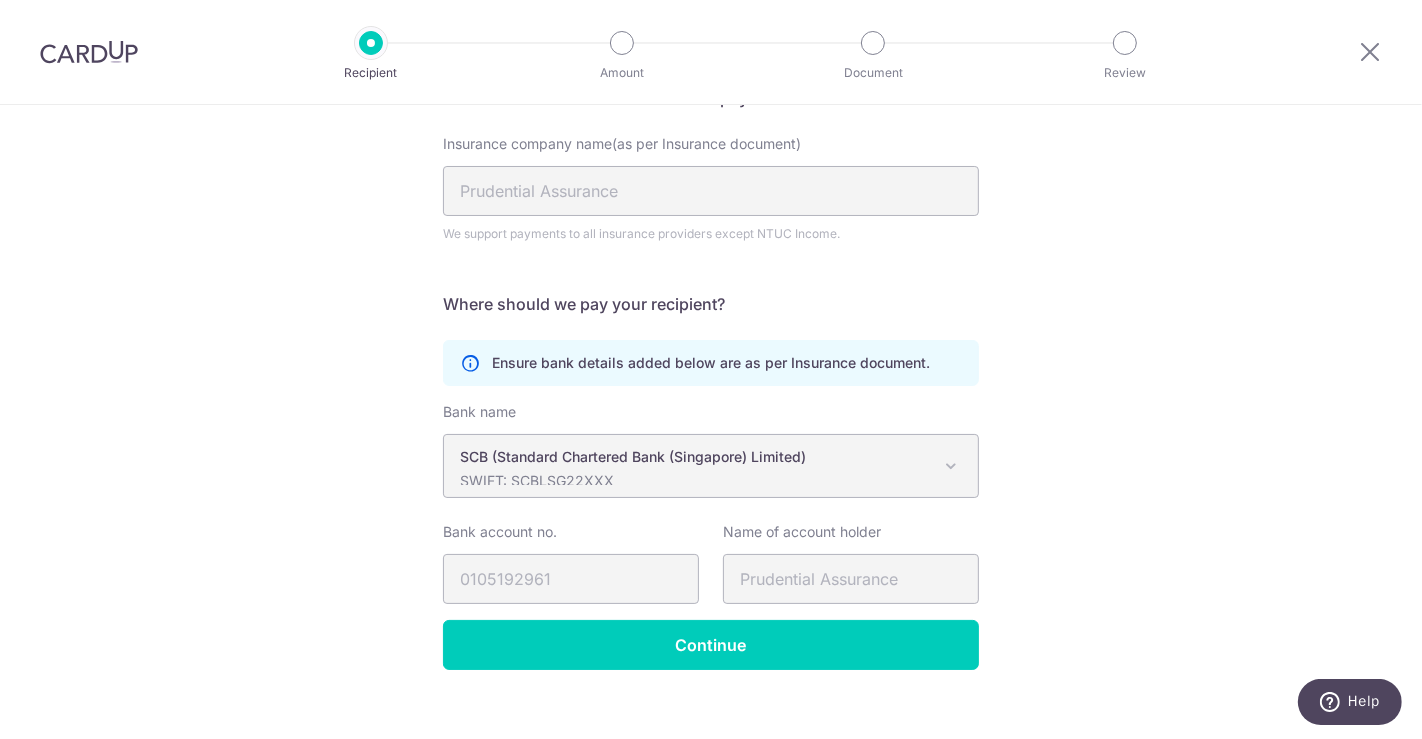 scroll, scrollTop: 210, scrollLeft: 0, axis: vertical 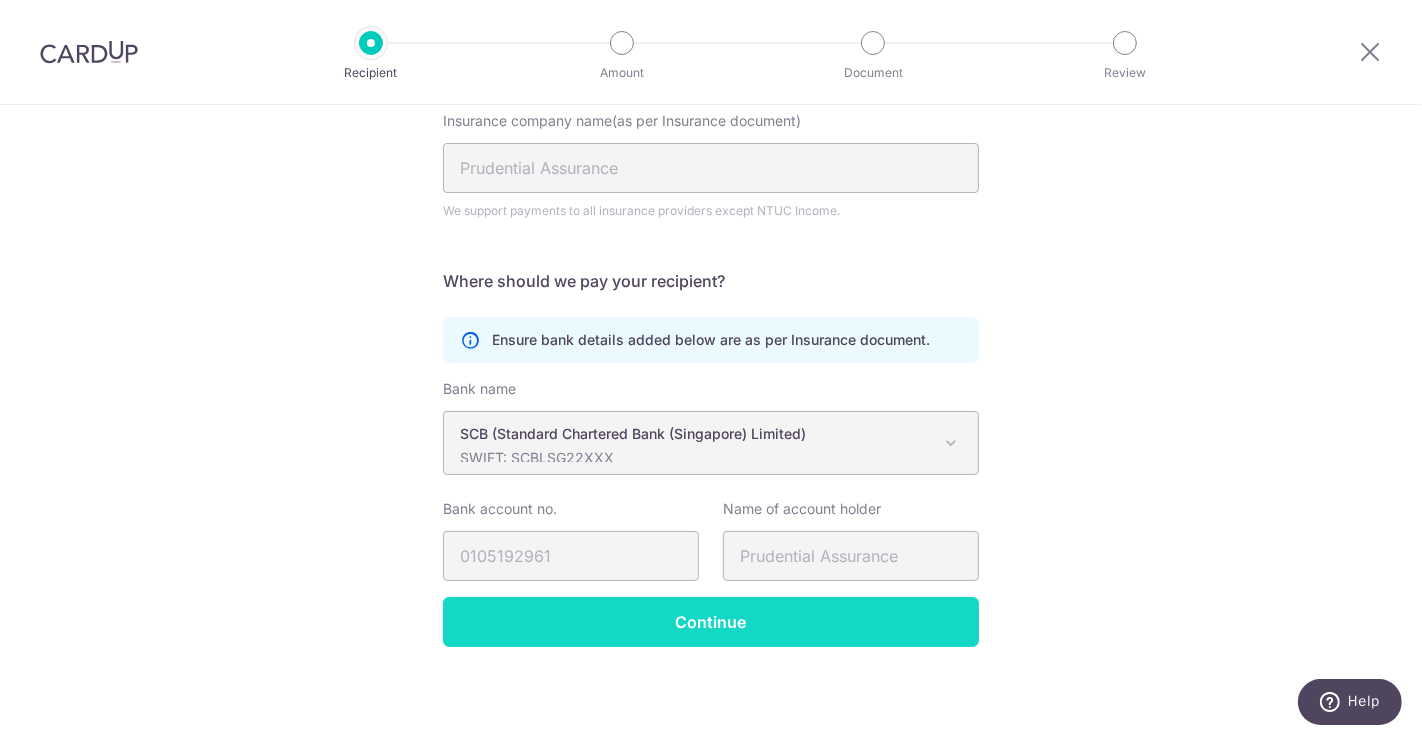 click on "Continue" at bounding box center [711, 622] 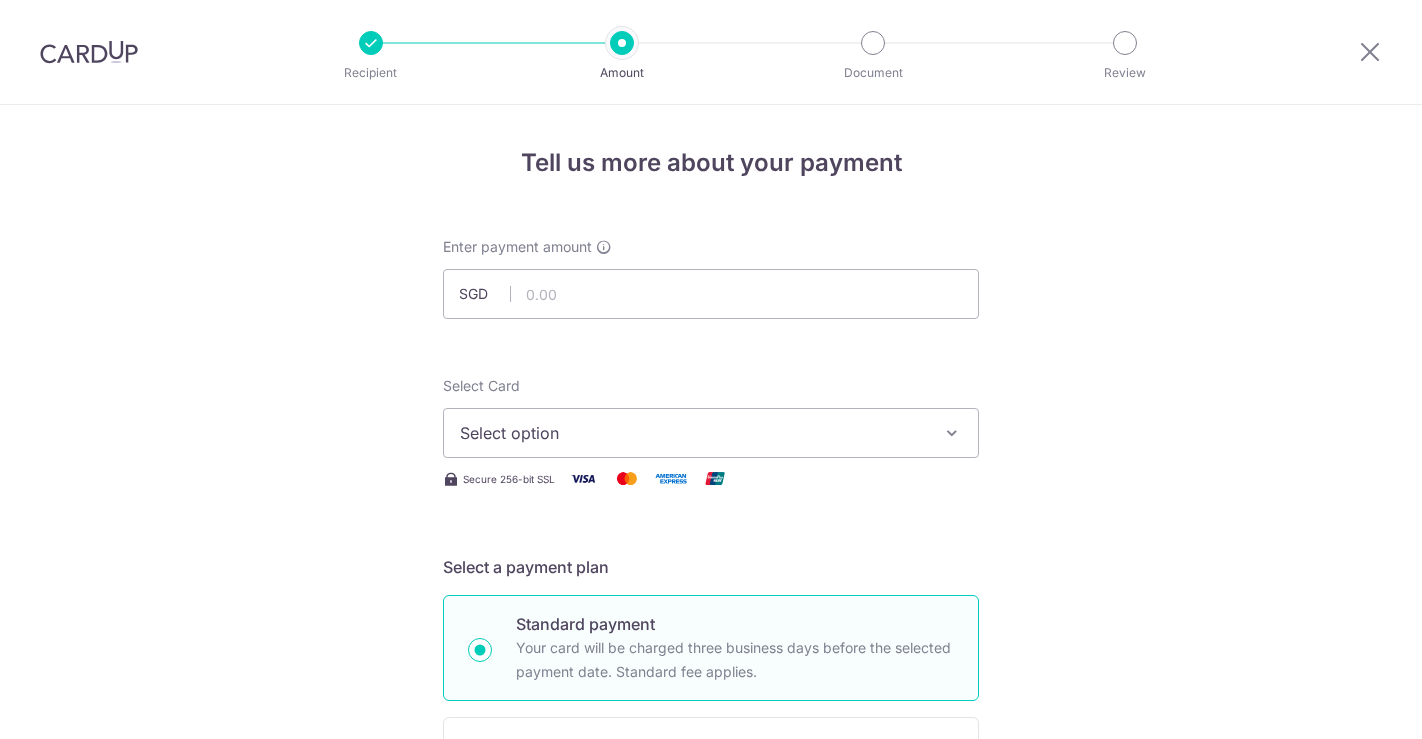 scroll, scrollTop: 0, scrollLeft: 0, axis: both 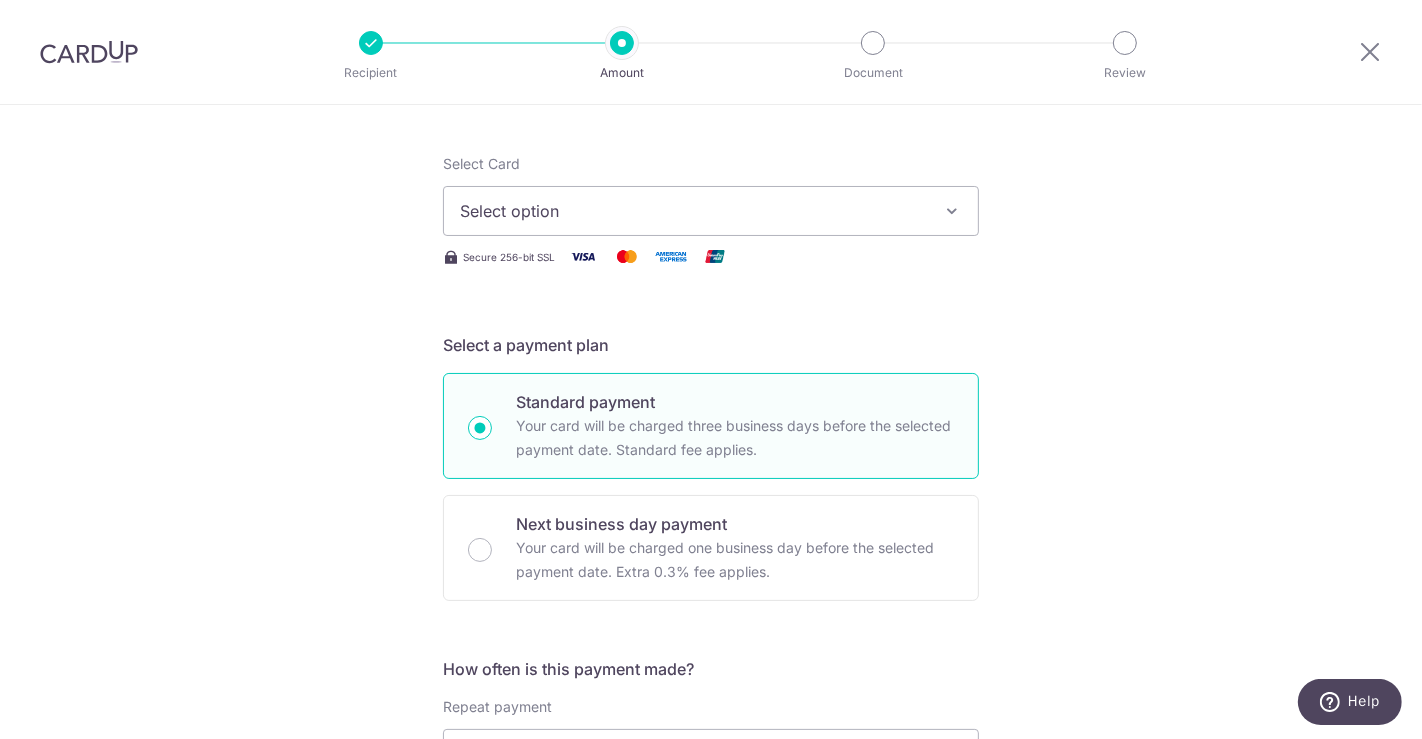 click on "Select option" at bounding box center (711, 211) 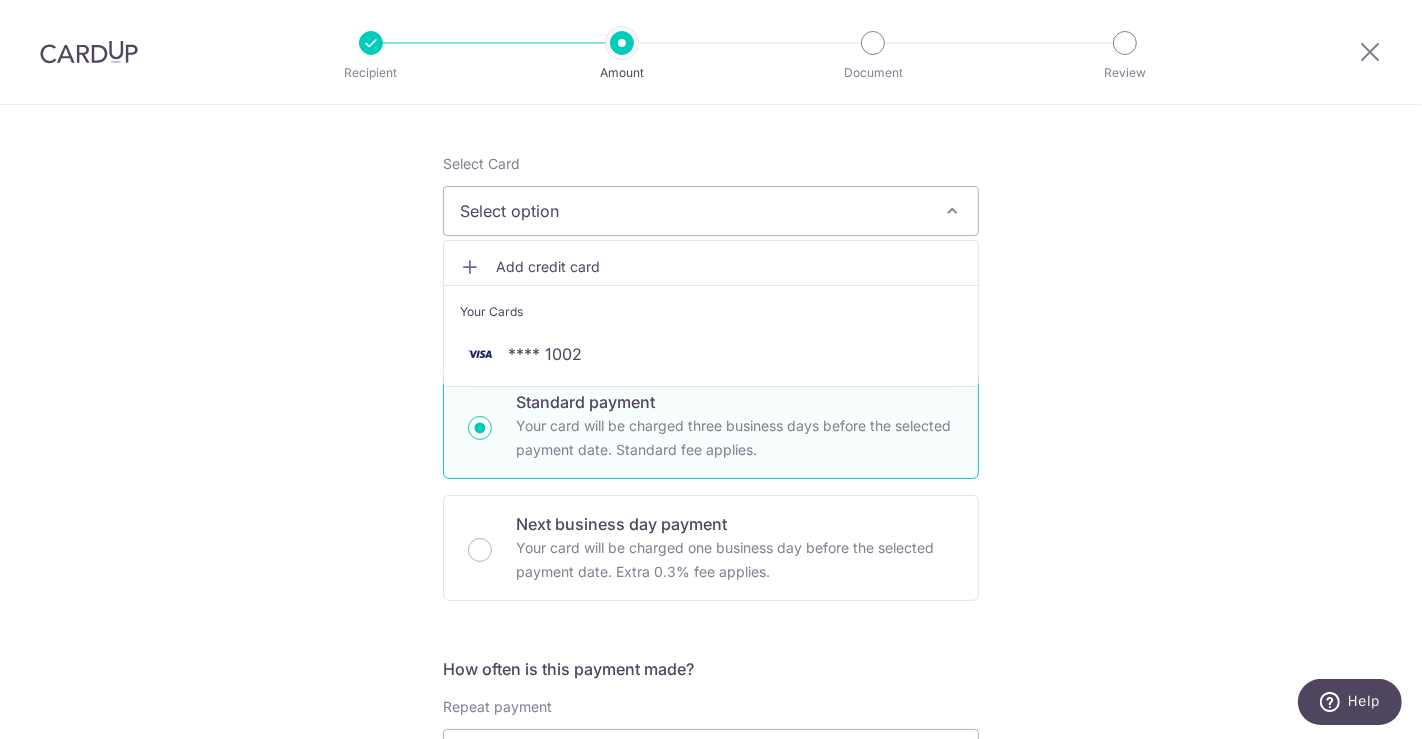 click on "Tell us more about your payment
SGD
Select Card
Select option
Add credit card
Your Cards
**** [NUMBER]
Secure 256-bit SSL
Text
New card details
Card
Secure 256-bit SSL" at bounding box center (711, 787) 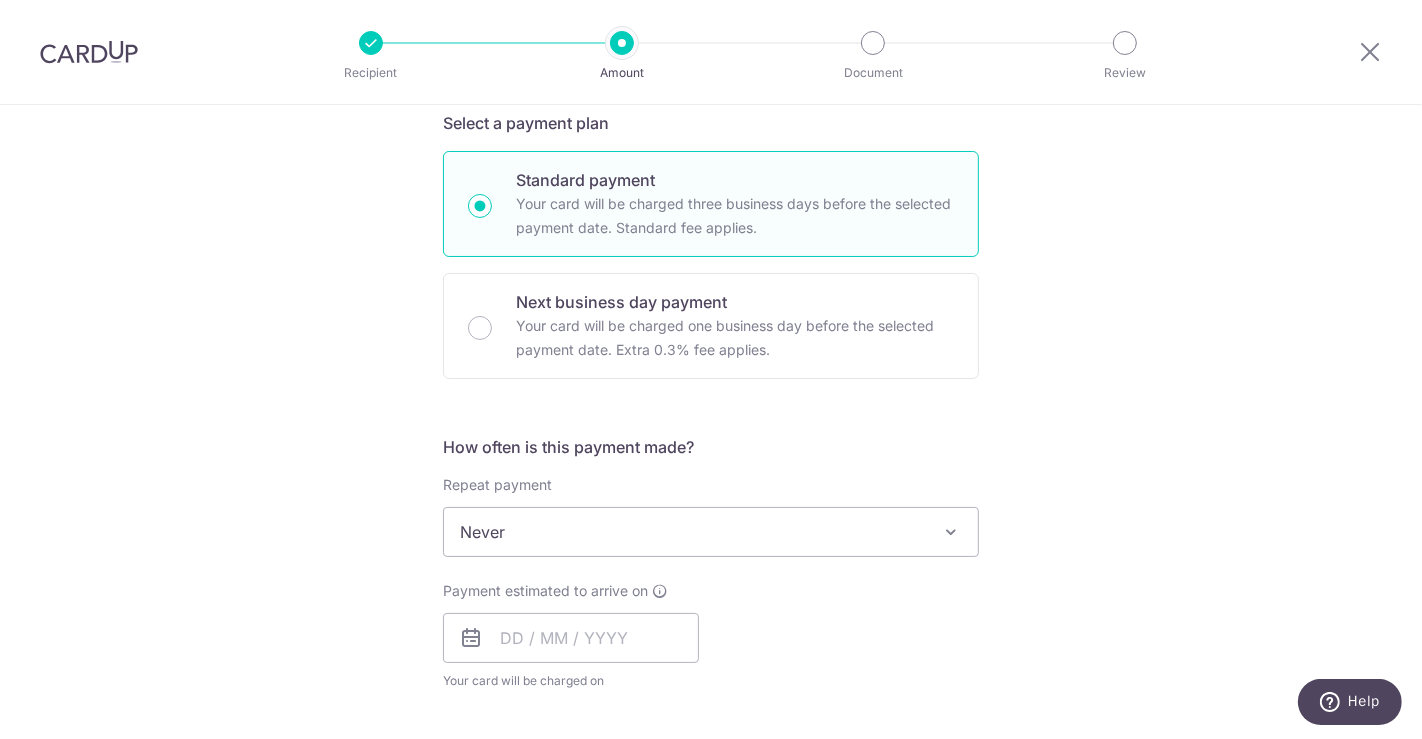 scroll, scrollTop: 555, scrollLeft: 0, axis: vertical 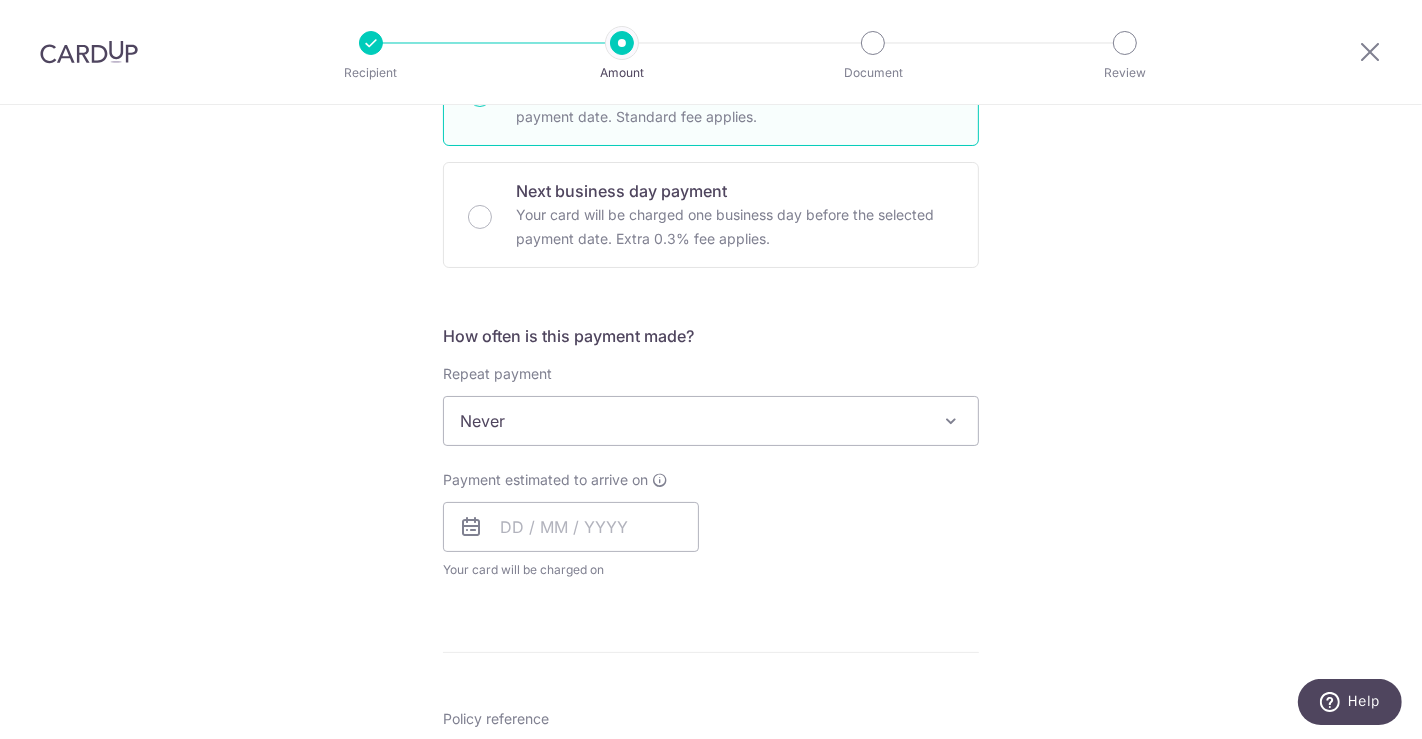 click on "Never" at bounding box center [711, 421] 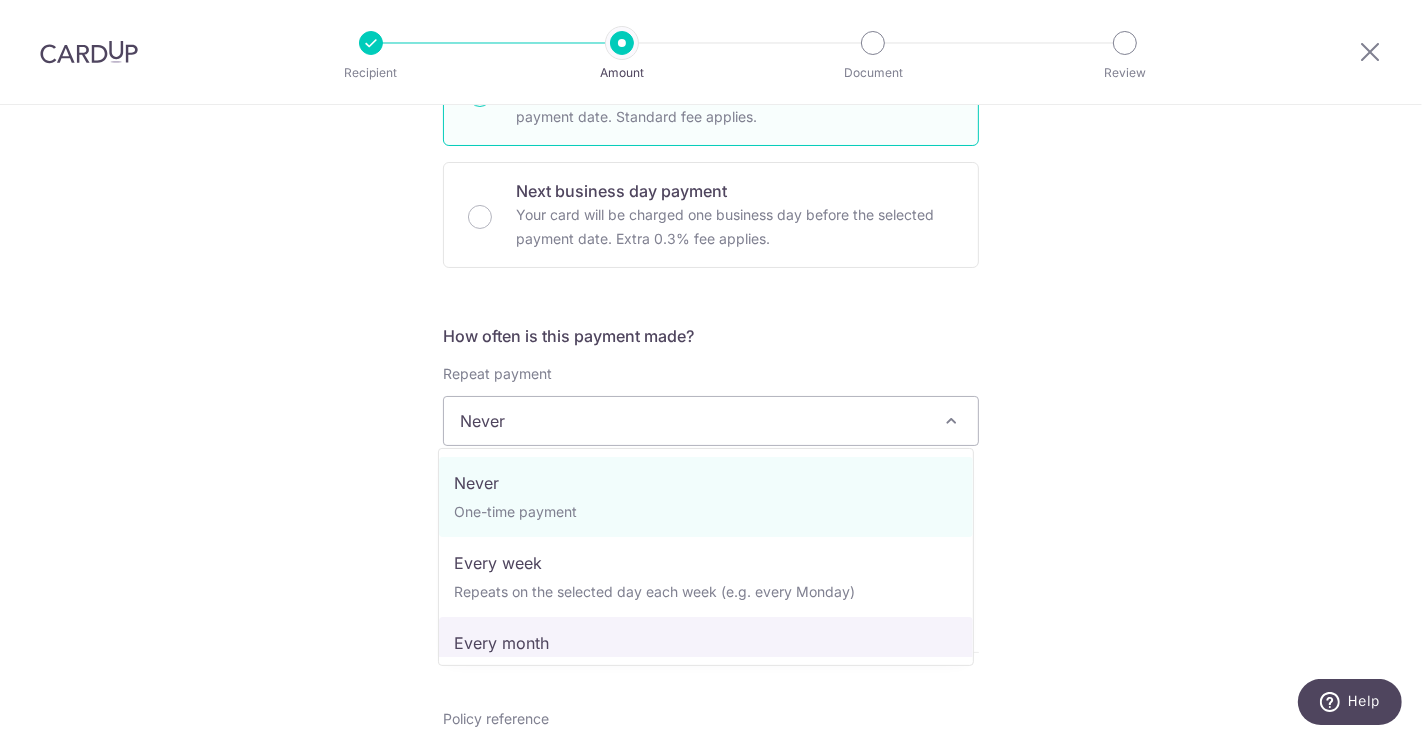 select on "3" 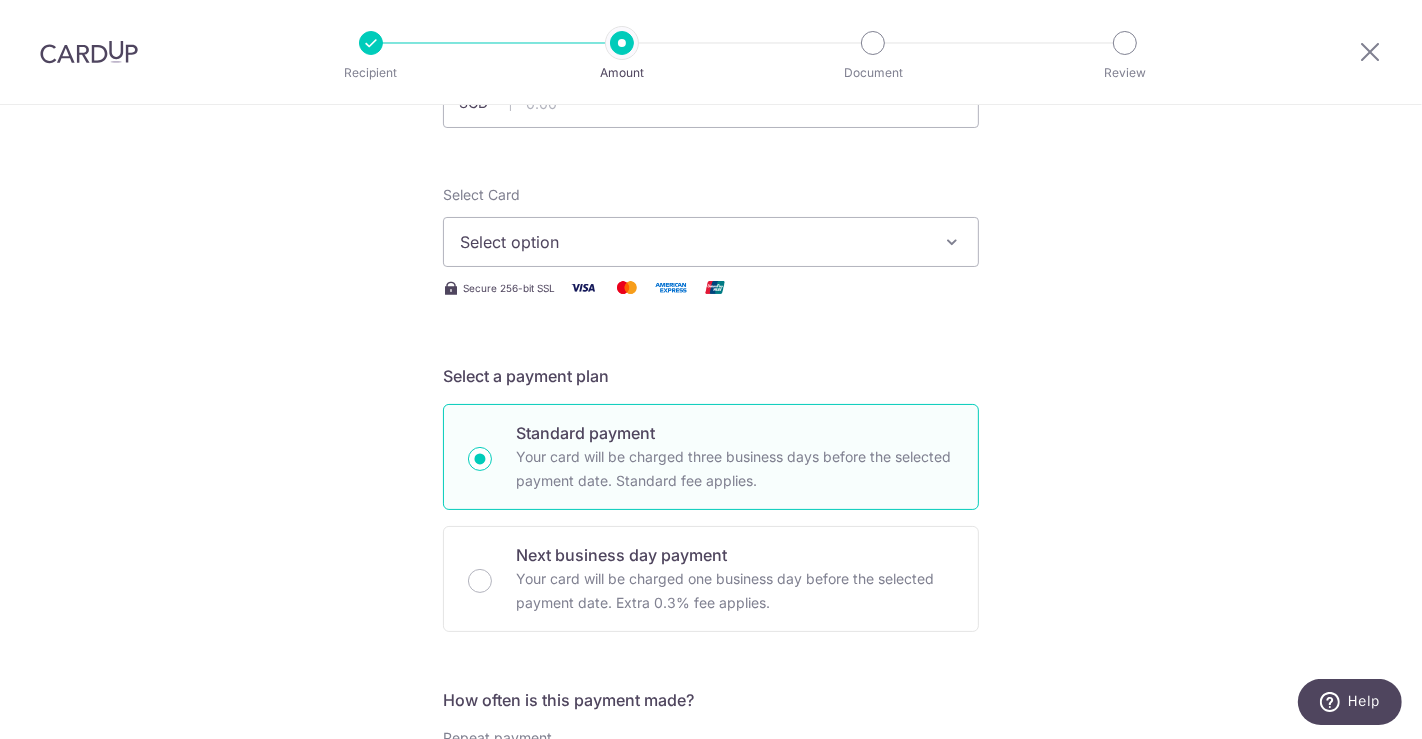 scroll, scrollTop: 0, scrollLeft: 0, axis: both 